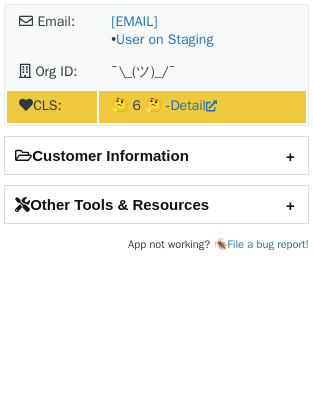 scroll, scrollTop: 0, scrollLeft: 0, axis: both 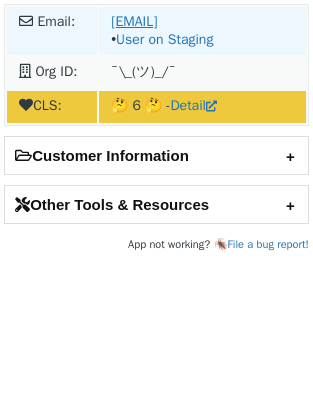 click on "clayton.gray@askable.com" at bounding box center [134, 21] 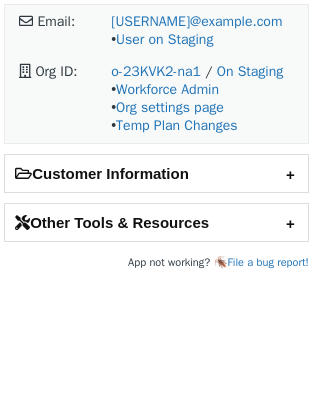 scroll, scrollTop: 0, scrollLeft: 0, axis: both 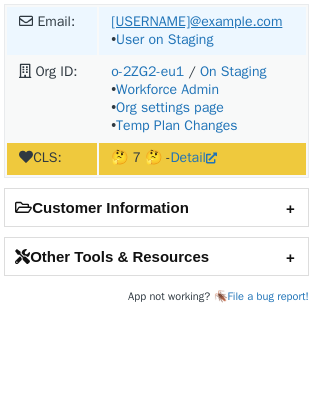 click on "[USERNAME]@example.com" at bounding box center [196, 21] 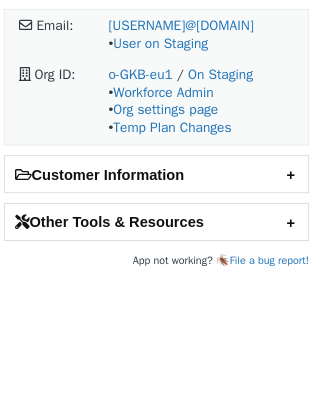 scroll, scrollTop: 0, scrollLeft: 0, axis: both 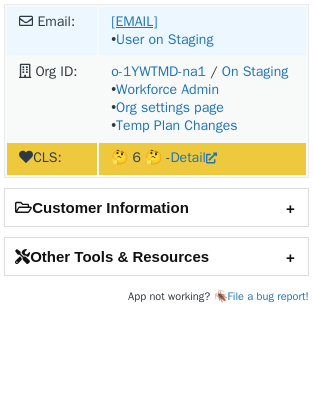 click on "kam@batoncorporation.com" at bounding box center (134, 21) 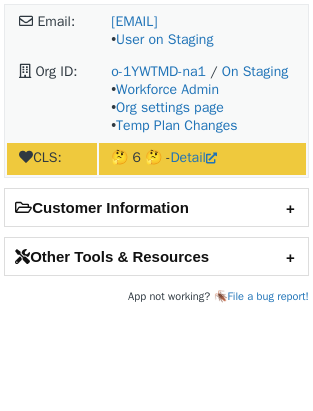 scroll, scrollTop: 0, scrollLeft: 0, axis: both 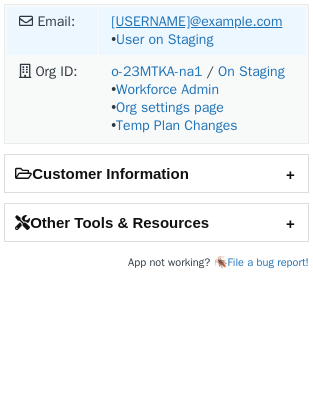 click on "[USERNAME]@example.com" at bounding box center (196, 21) 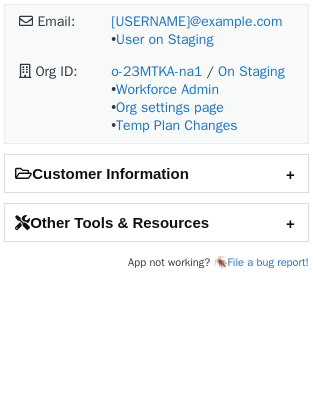 scroll, scrollTop: 0, scrollLeft: 0, axis: both 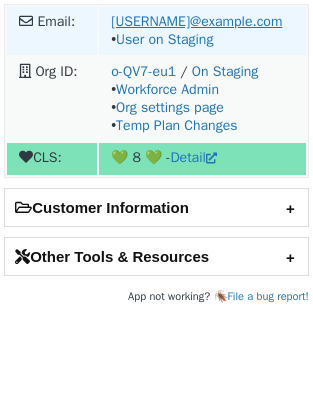 click on "luis.contreras@klarna.com" at bounding box center [196, 21] 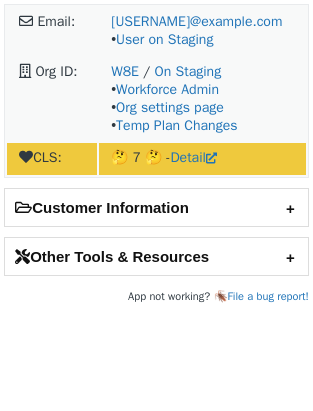 scroll, scrollTop: 0, scrollLeft: 0, axis: both 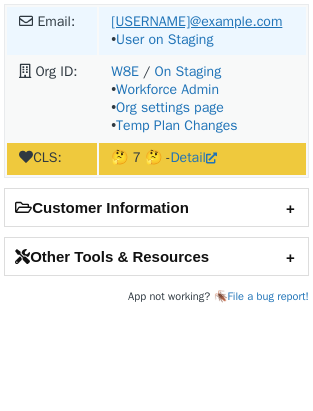 click on "[USERNAME]@example.com" at bounding box center [196, 21] 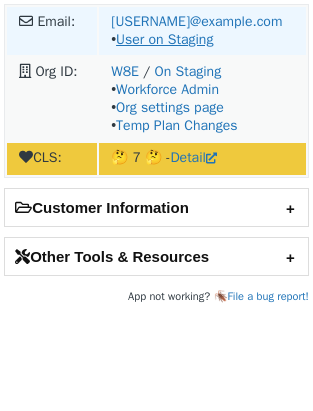 click on "User on Staging" at bounding box center [164, 39] 